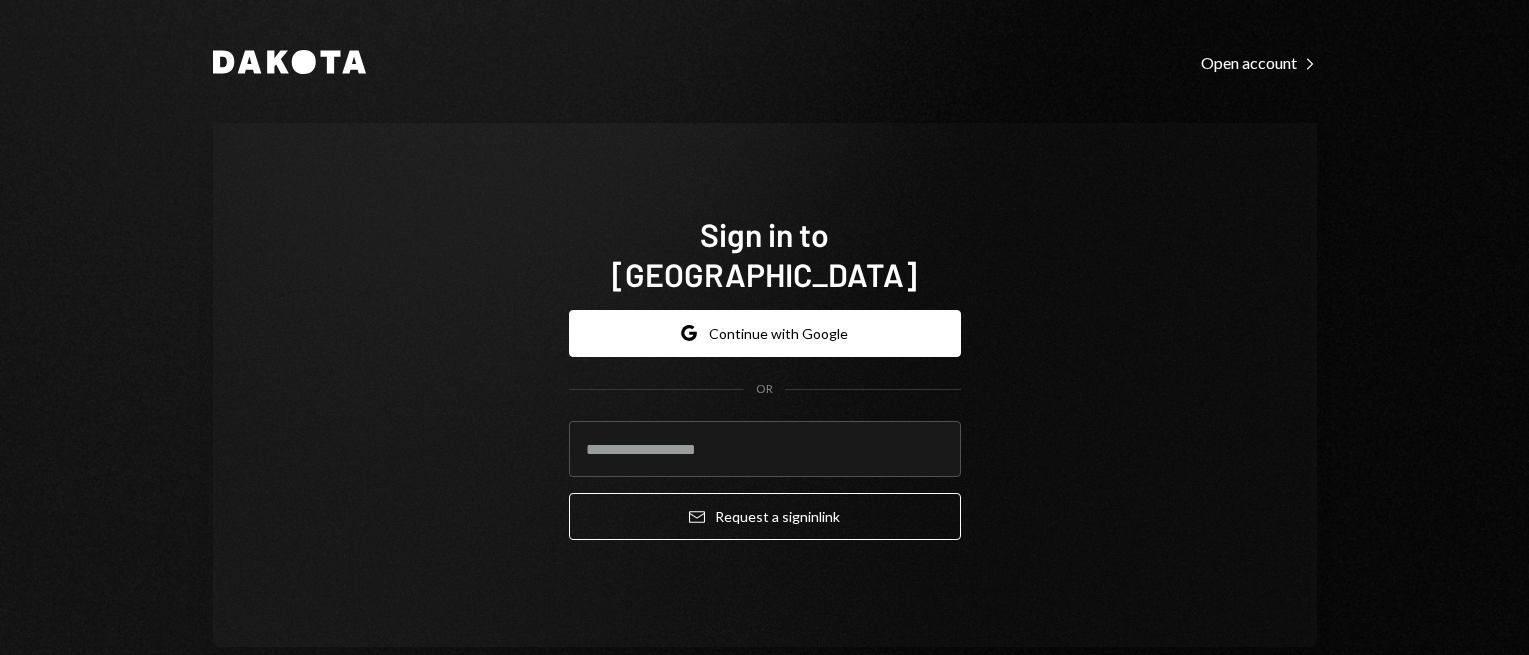 scroll, scrollTop: 0, scrollLeft: 0, axis: both 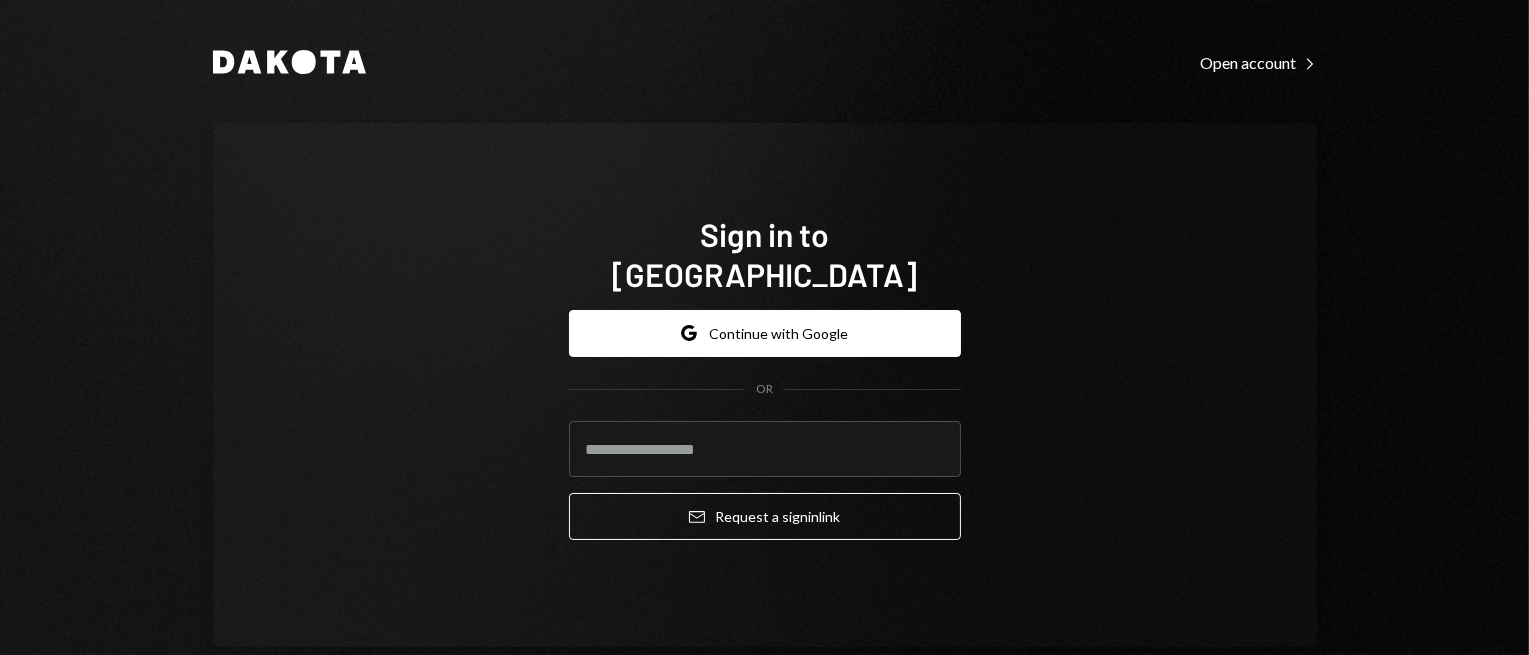 click on "Google  Continue with Google" at bounding box center (765, 333) 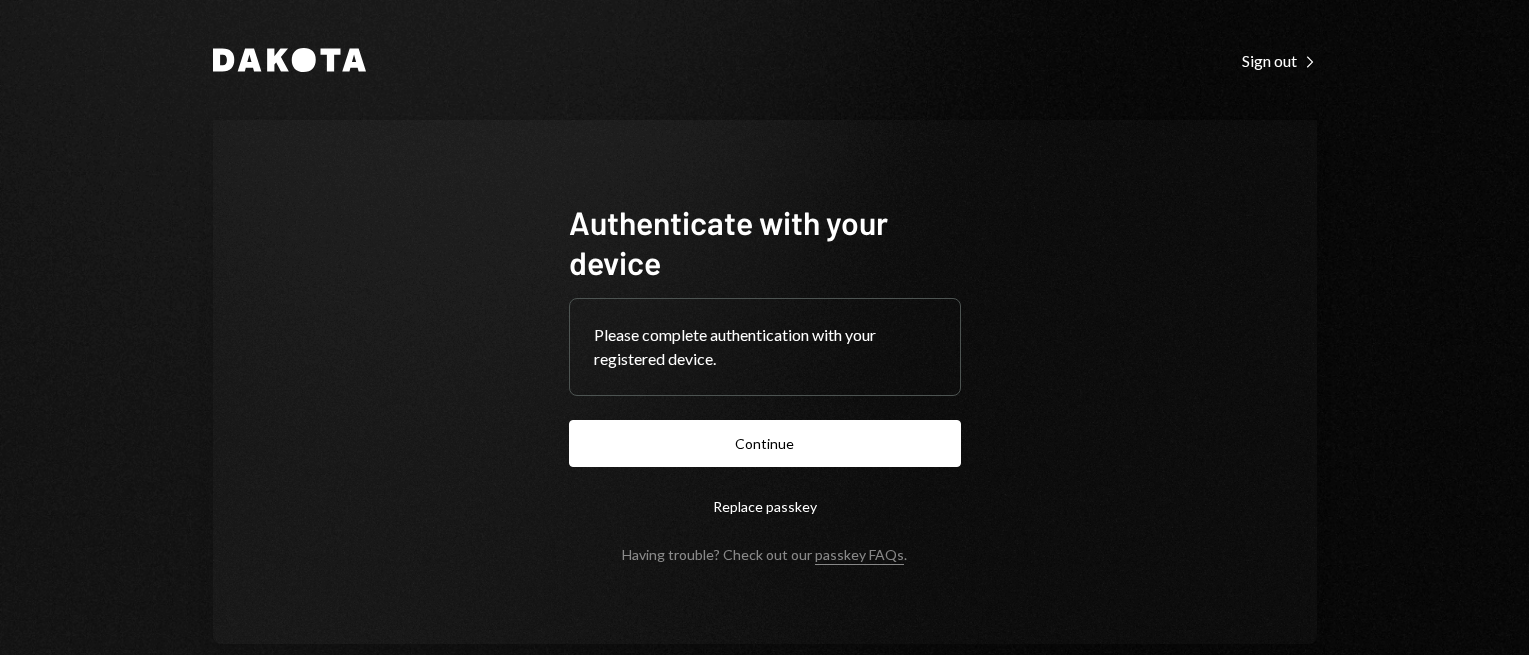 scroll, scrollTop: 0, scrollLeft: 0, axis: both 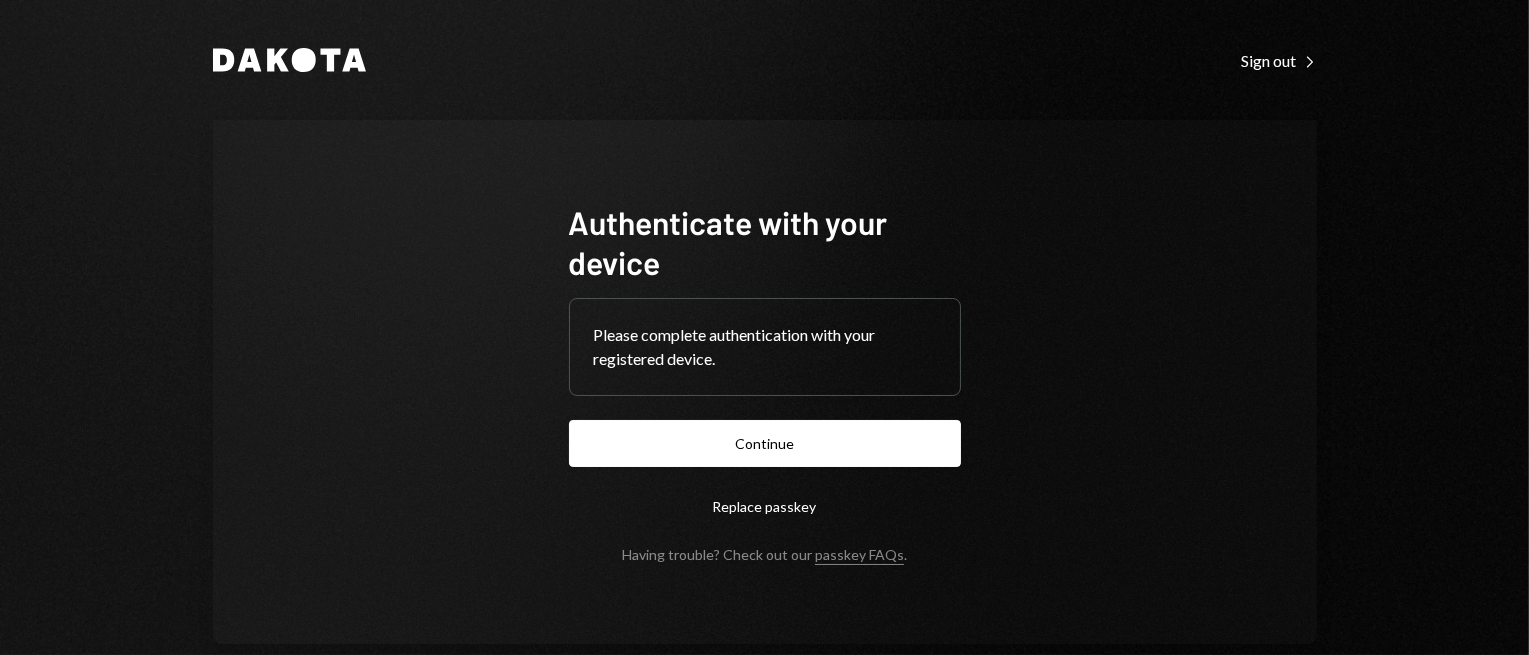 drag, startPoint x: 870, startPoint y: 426, endPoint x: 878, endPoint y: 419, distance: 10.630146 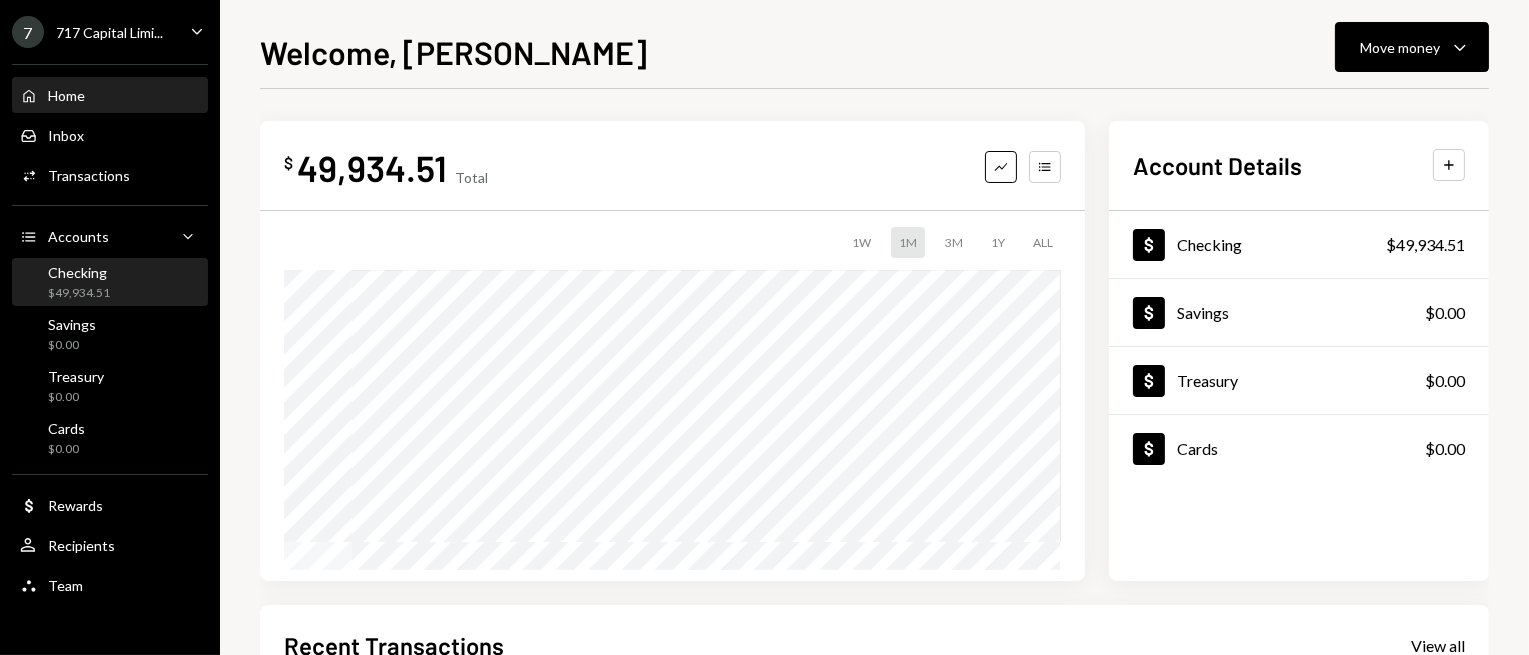 click on "Checking $49,934.51" at bounding box center (110, 283) 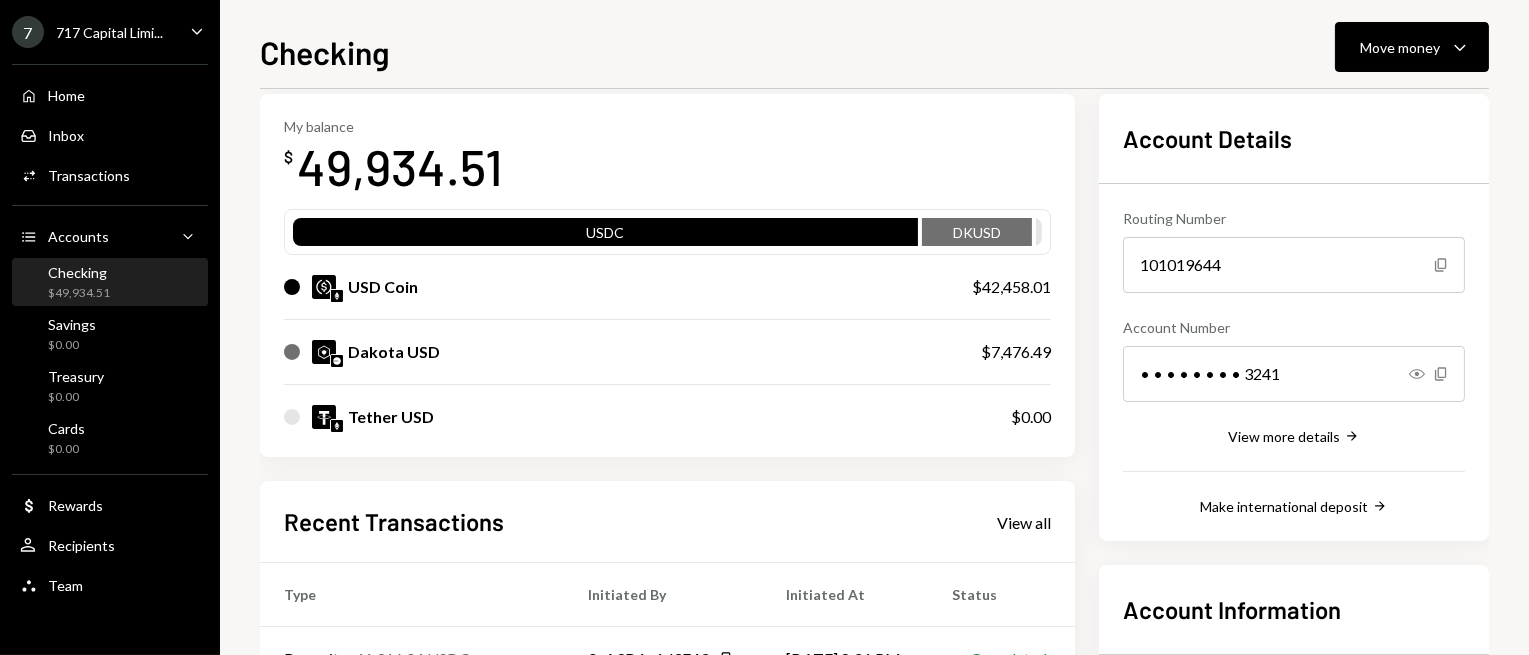 scroll, scrollTop: 0, scrollLeft: 0, axis: both 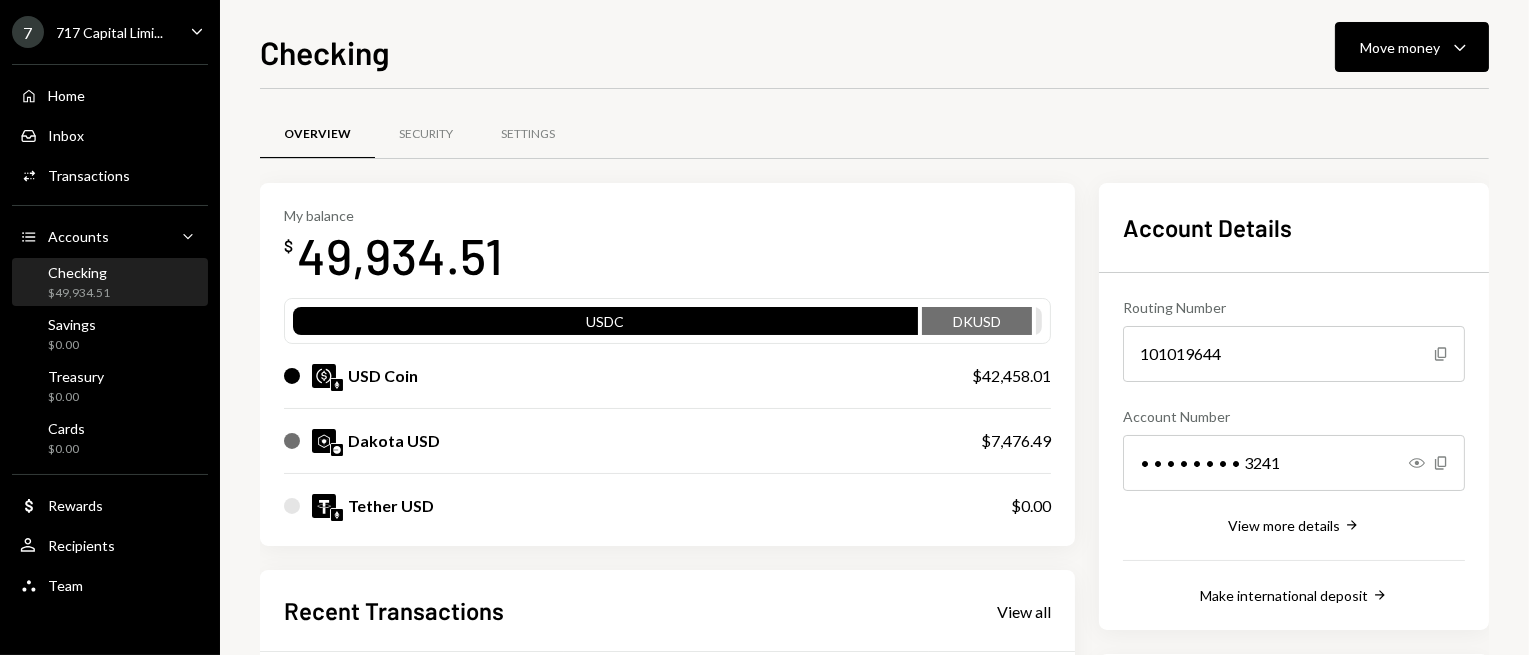 click on "My balance $ 49,934.51 USDC DKUSD USD Coin $42,458.01 Dakota USD $7,476.49 Tether USD $0.00" at bounding box center [667, 365] 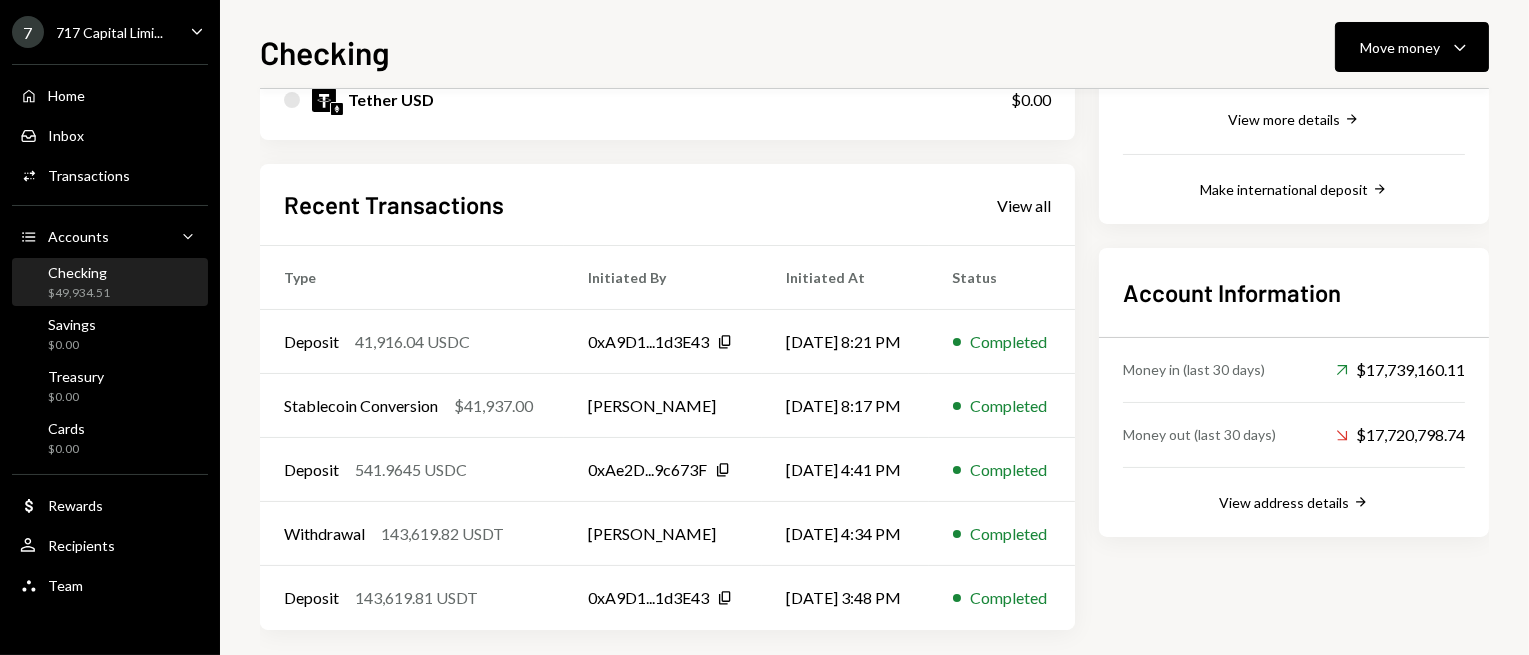 scroll, scrollTop: 418, scrollLeft: 0, axis: vertical 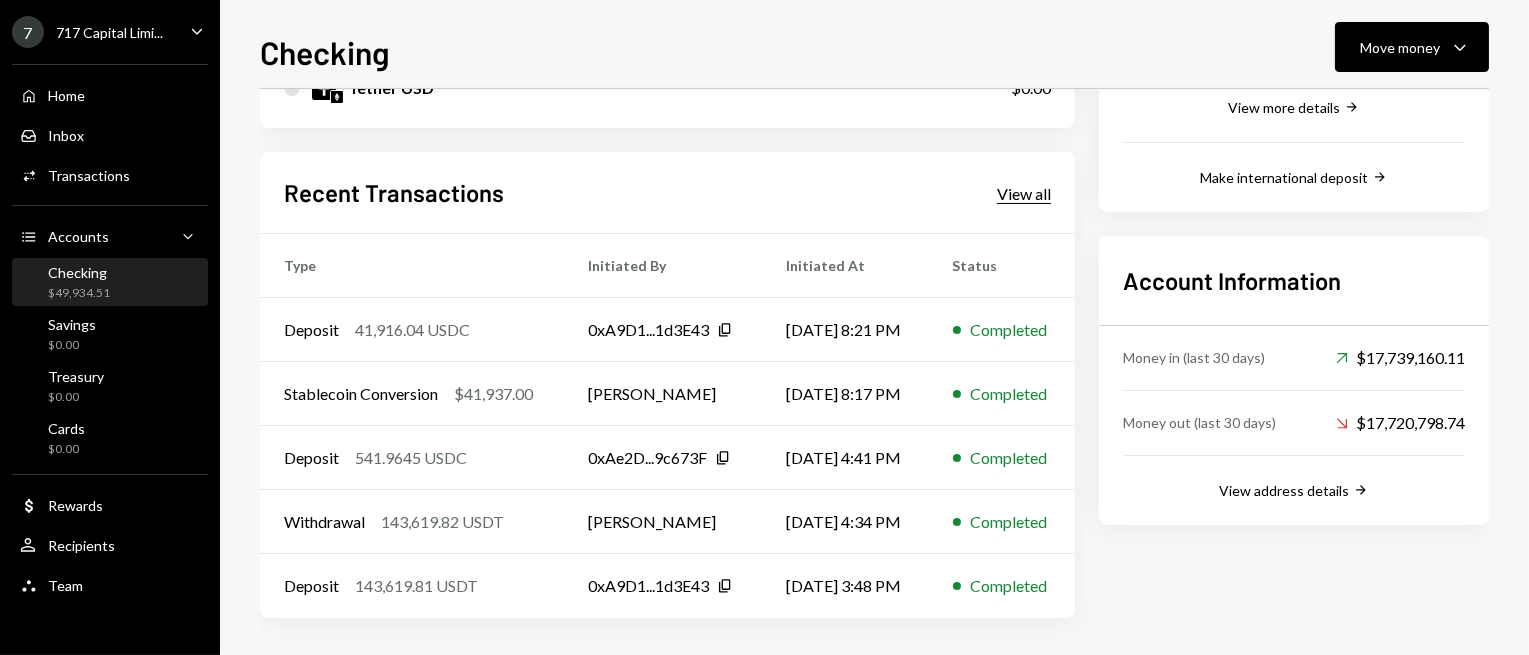 click on "View all" at bounding box center (1024, 194) 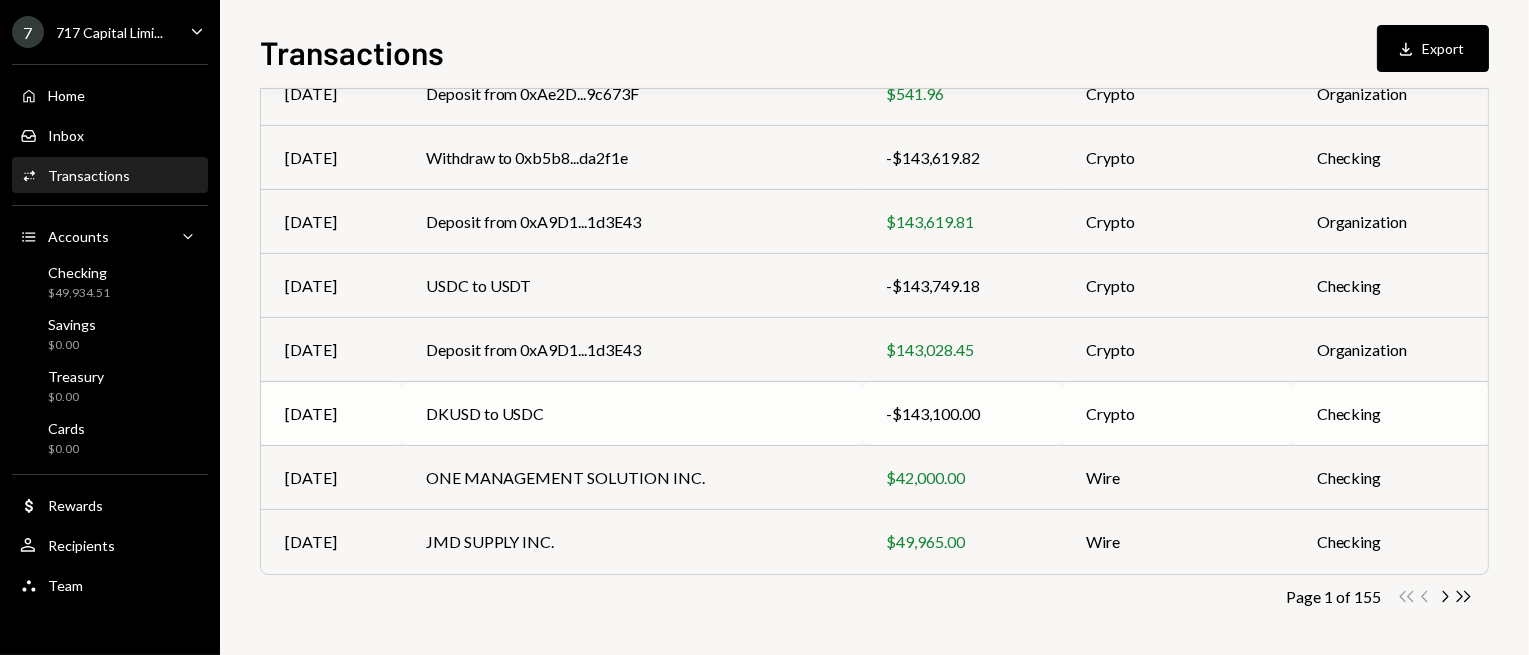 scroll, scrollTop: 392, scrollLeft: 0, axis: vertical 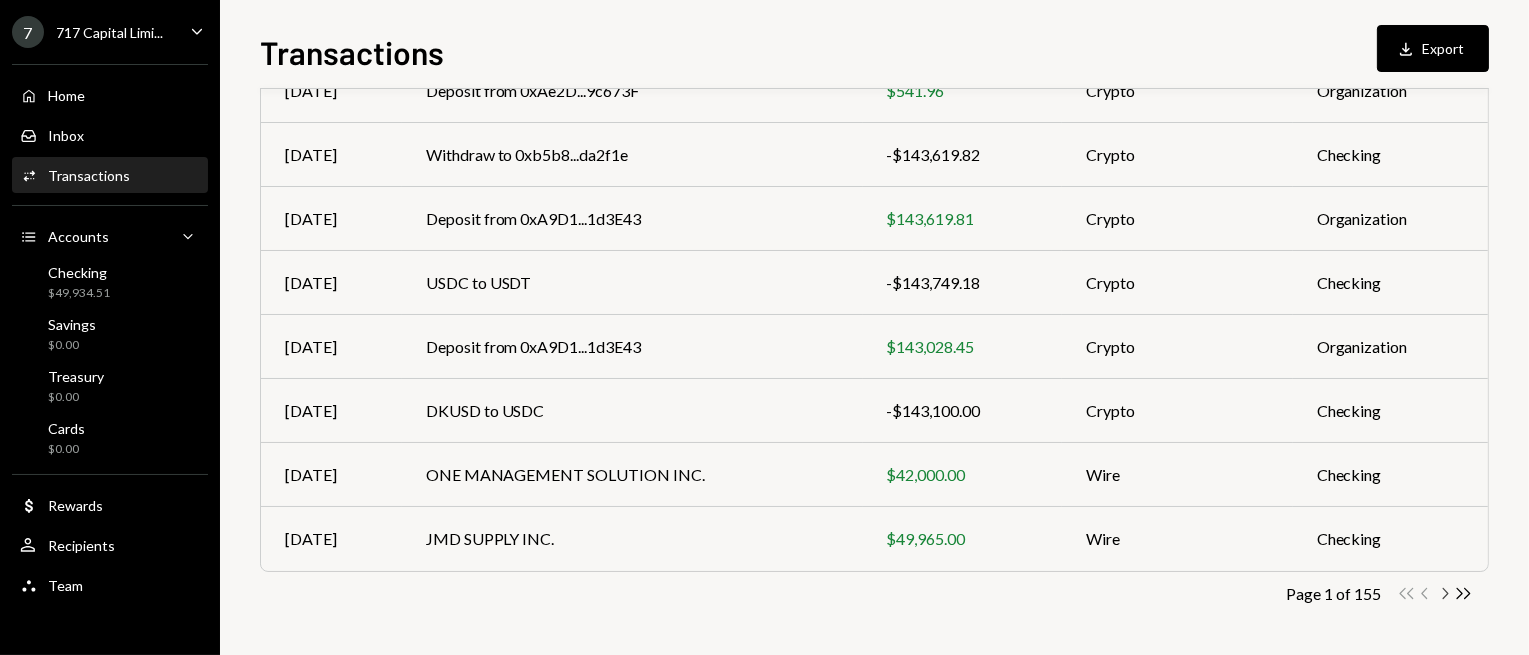 click on "Chevron Right" 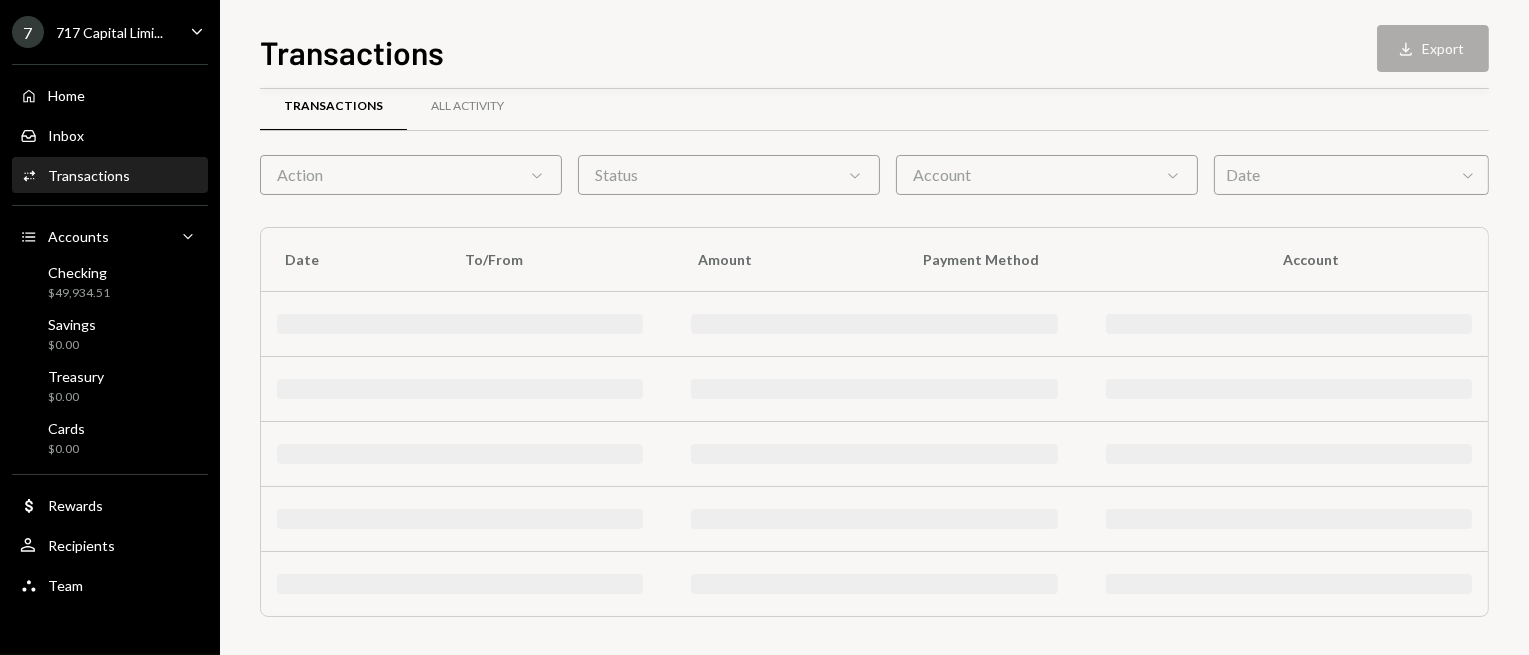 scroll, scrollTop: 392, scrollLeft: 0, axis: vertical 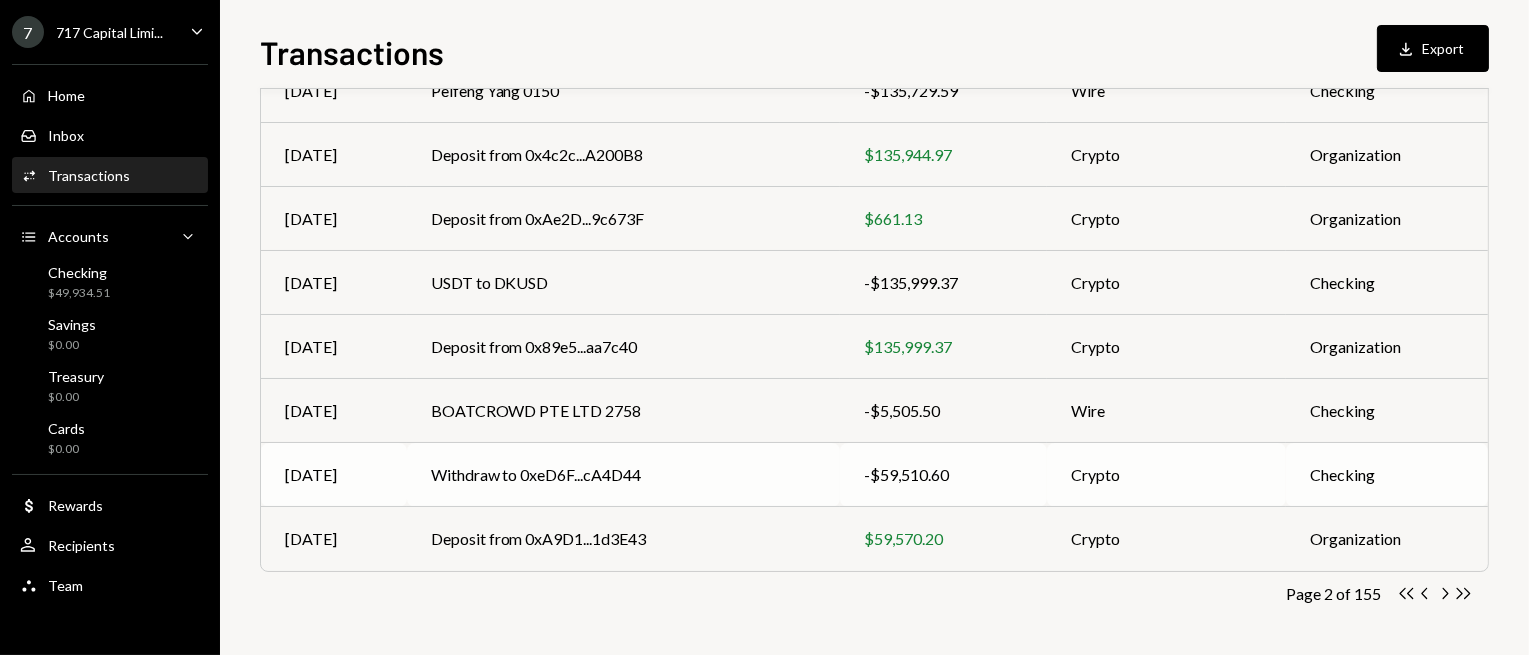 click on "Withdraw to 0xeD6F...cA4D44" at bounding box center (624, 475) 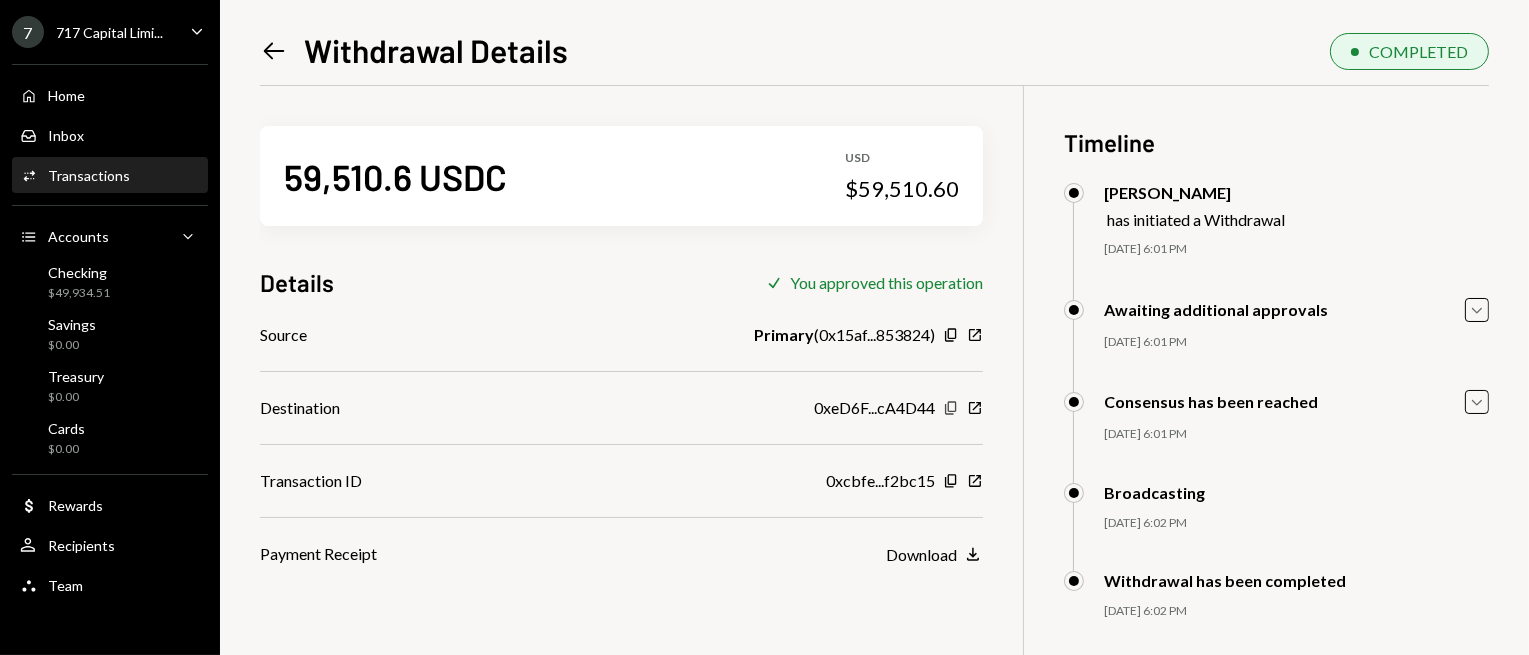 click on "Copy" 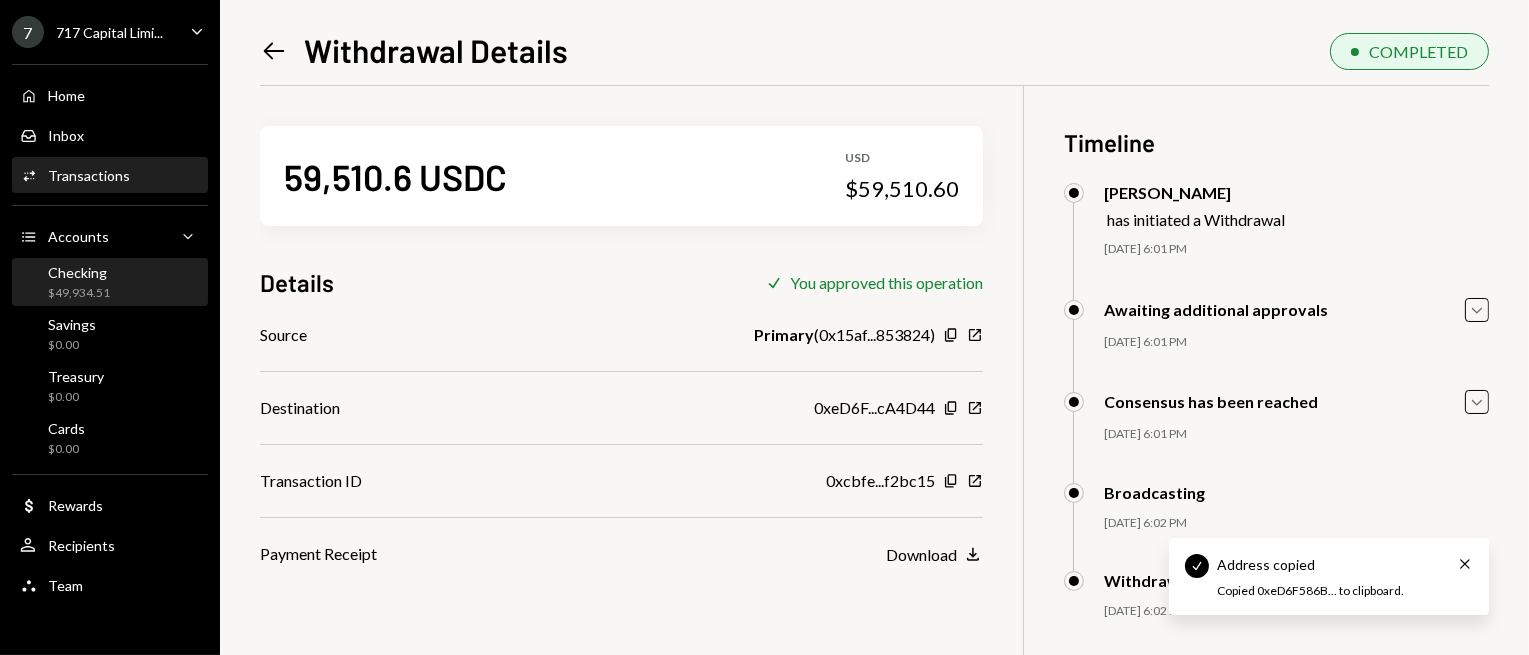 click on "Checking $49,934.51" at bounding box center (110, 283) 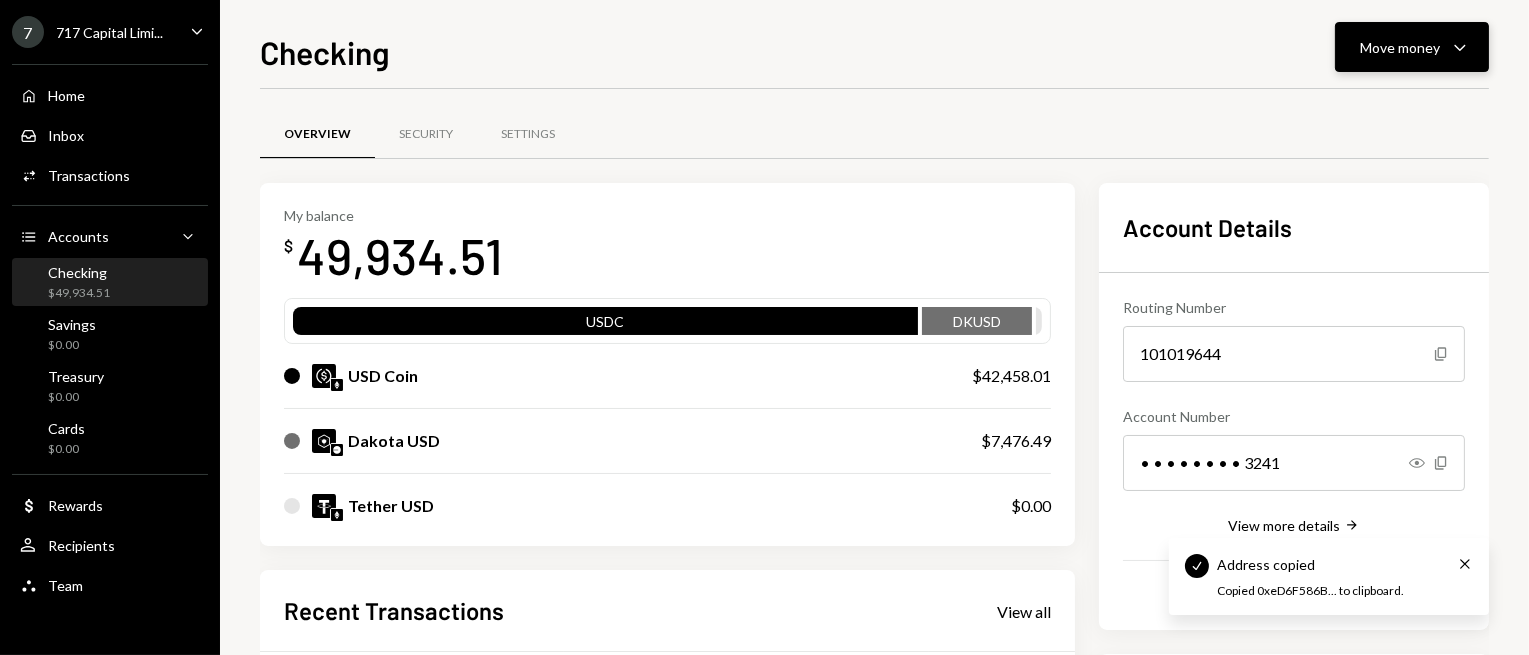 click on "Move money" at bounding box center [1400, 47] 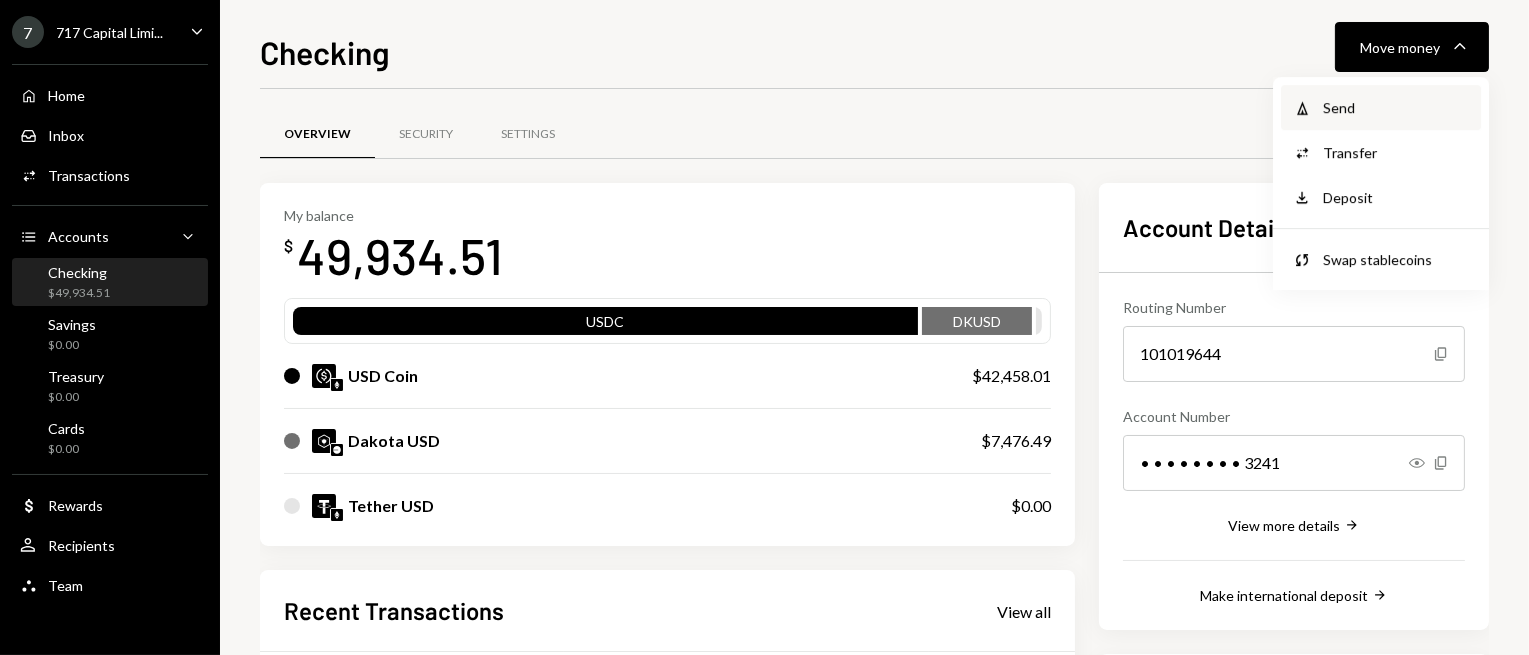 click on "Send" at bounding box center (1396, 107) 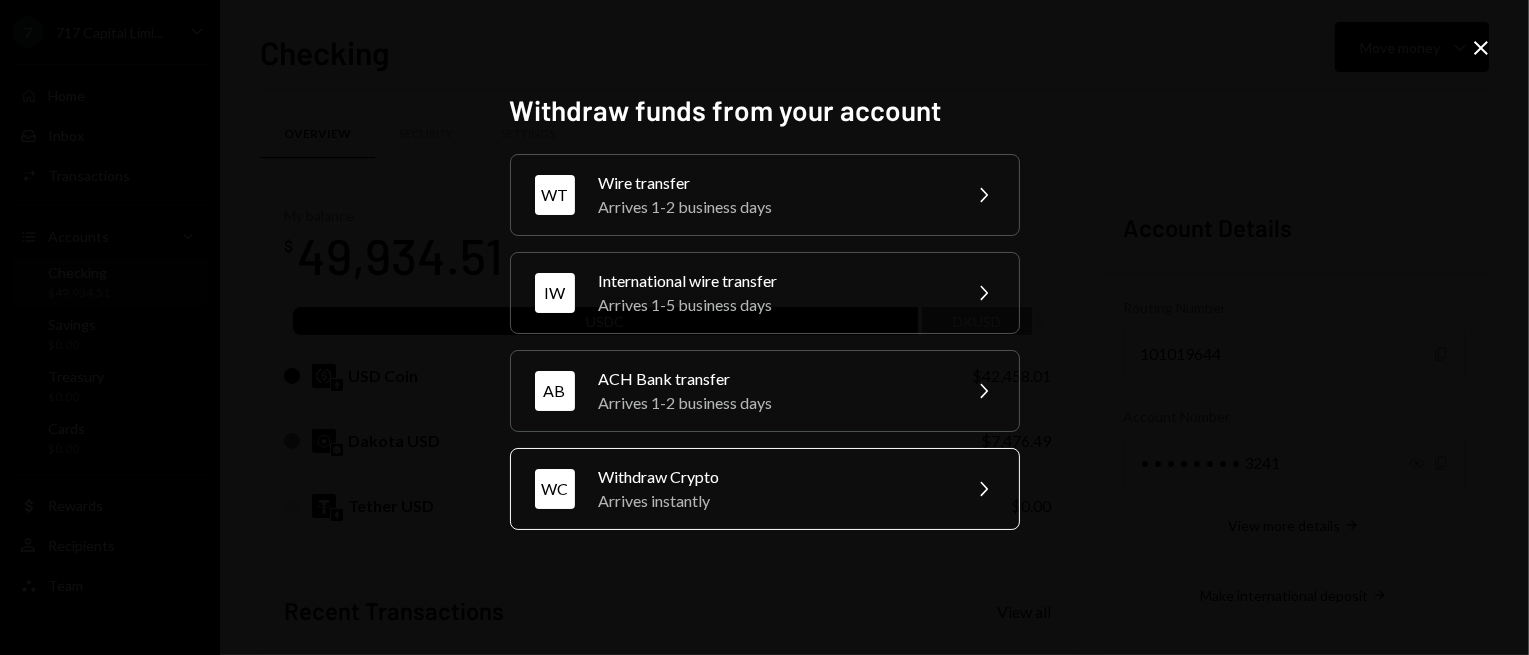 click on "Arrives instantly" at bounding box center (773, 501) 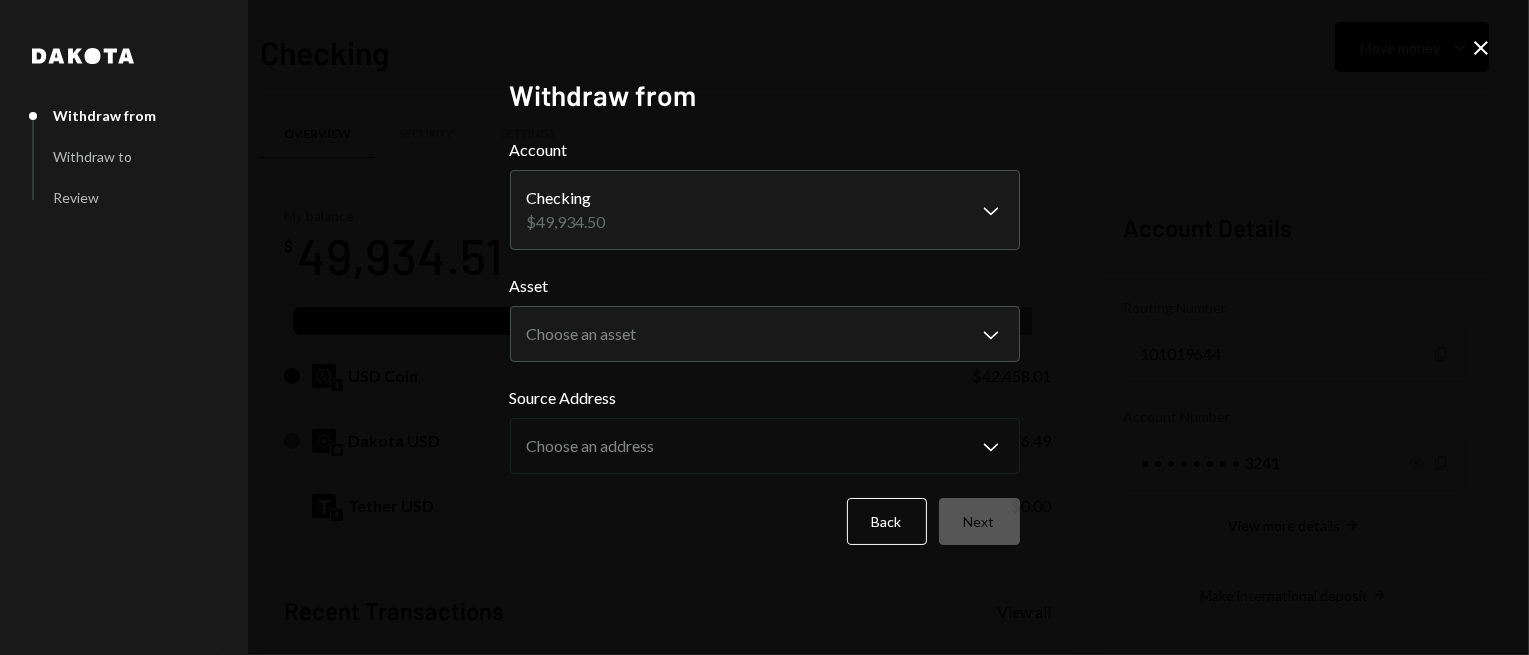 click on "7 717 Capital Limi... Caret Down Home Home Inbox Inbox Activities Transactions Accounts Accounts Caret Down Checking $49,934.51 Savings $0.00 Treasury $0.00 Cards $0.00 Dollar Rewards User Recipients Team Team Checking Move money Caret Down Overview Security Settings My balance $ 49,934.51 USDC DKUSD USD Coin $42,458.01 Dakota USD $7,476.49 Tether USD $0.00 Recent Transactions View all Type Initiated By Initiated At Status Deposit 41,916.04  USDC 0xA9D1...1d3E43 Copy [DATE] 8:21 PM Completed Stablecoin Conversion $41,937.00 [PERSON_NAME] [DATE] 8:17 PM Completed Deposit 541.9645  USDC 0xAe2D...9c673F Copy [DATE] 4:41 PM Completed Withdrawal 143,619.82  USDT [PERSON_NAME] [DATE] 4:34 PM Completed Deposit 143,619.81  USDT 0xA9D1...1d3E43 Copy [DATE] 3:48 PM Completed Account Details Routing Number [FINANCIAL_ID] Copy Account Number • • • • • • • •  3241 Show Copy View more details Right Arrow Make international deposit Right Arrow Account Information Money in (last 30 days) Up Right Arrow Asset" at bounding box center (764, 327) 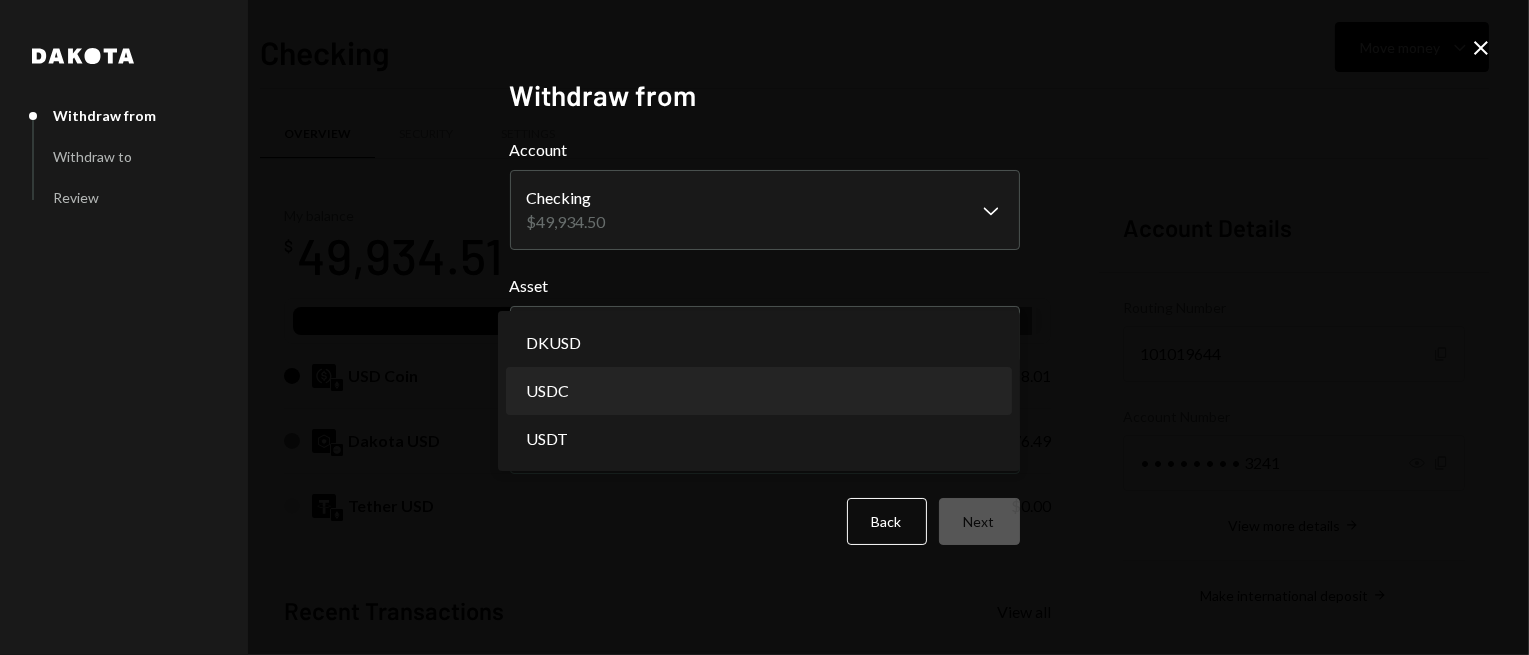 select on "****" 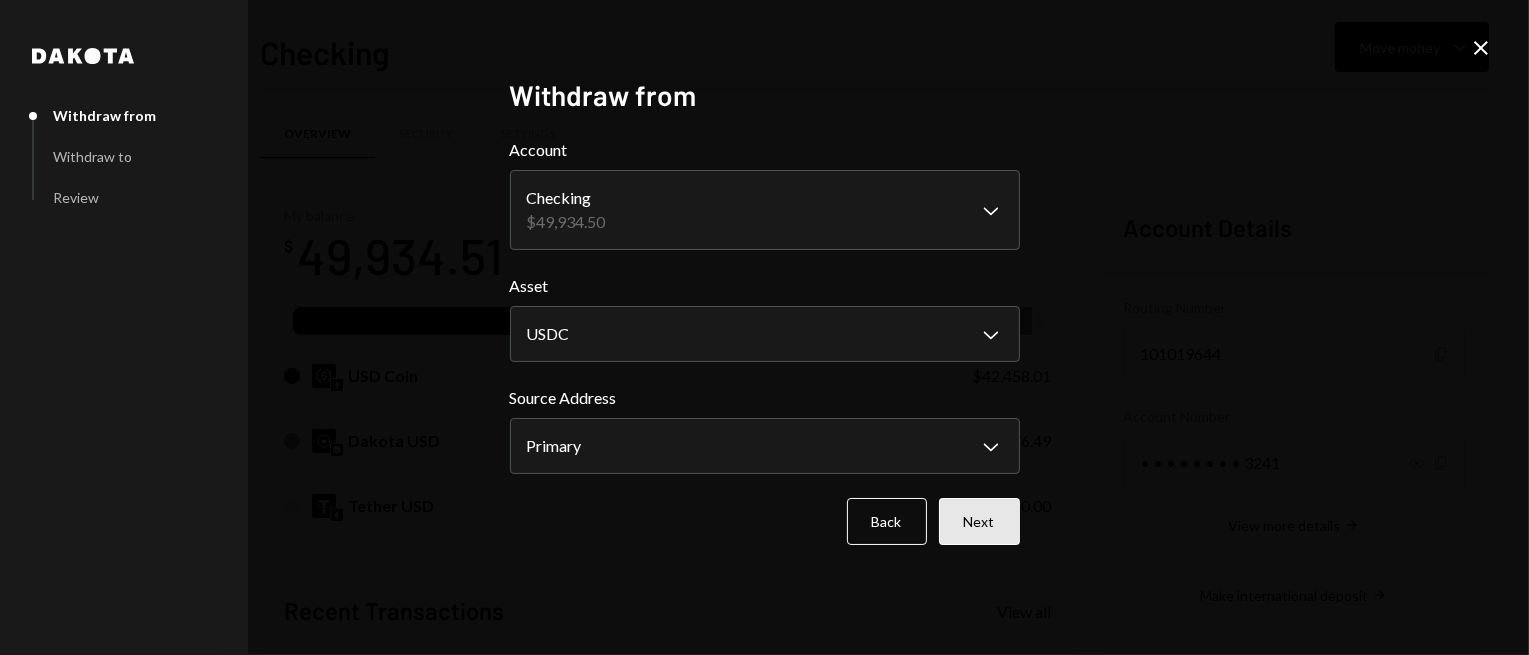 click on "Next" at bounding box center (979, 521) 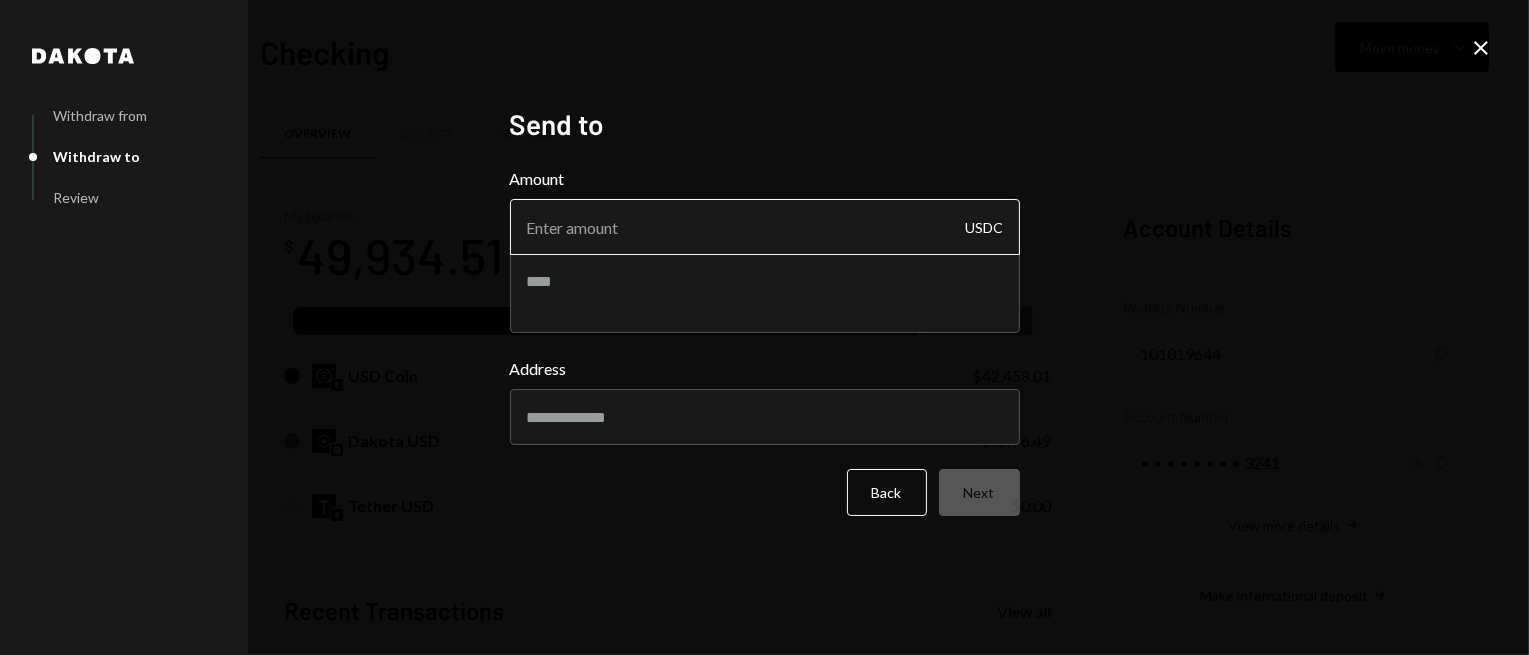 click on "Amount" at bounding box center (765, 227) 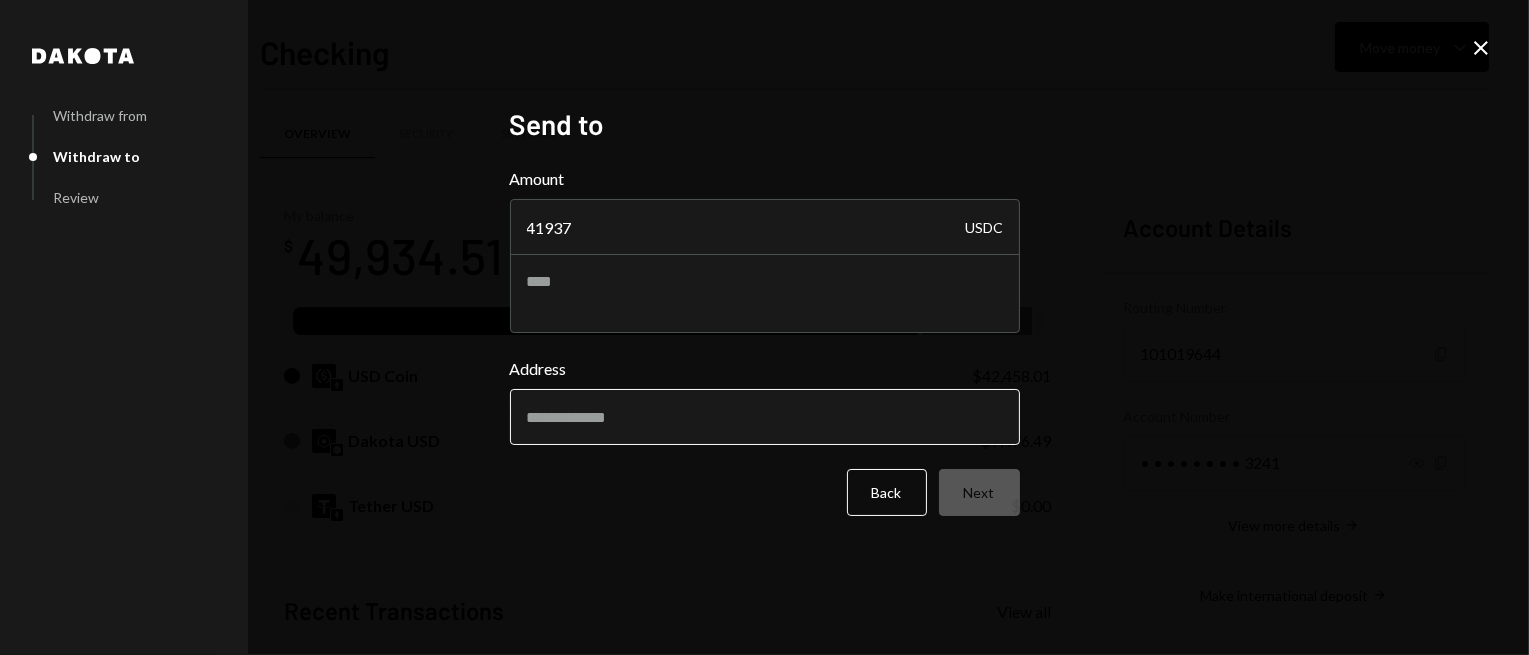 type on "41937" 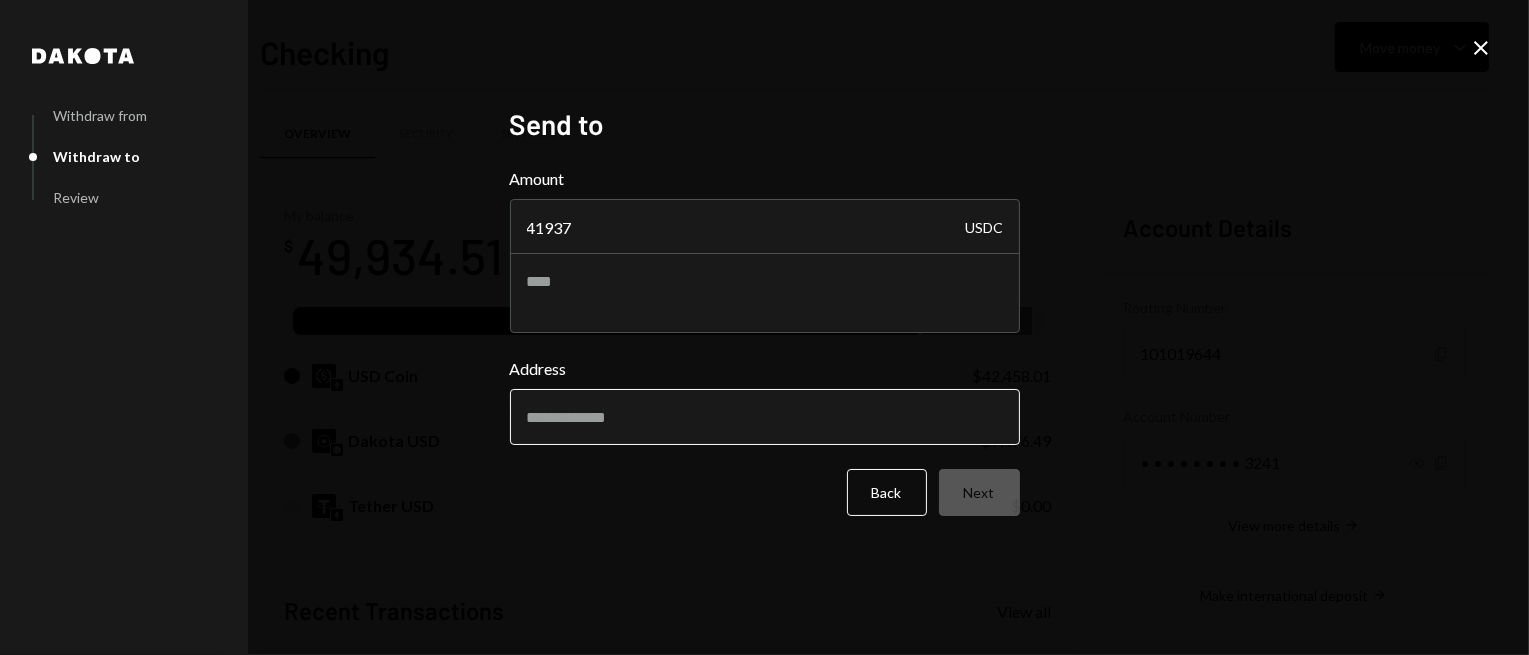 click on "Address" at bounding box center (765, 417) 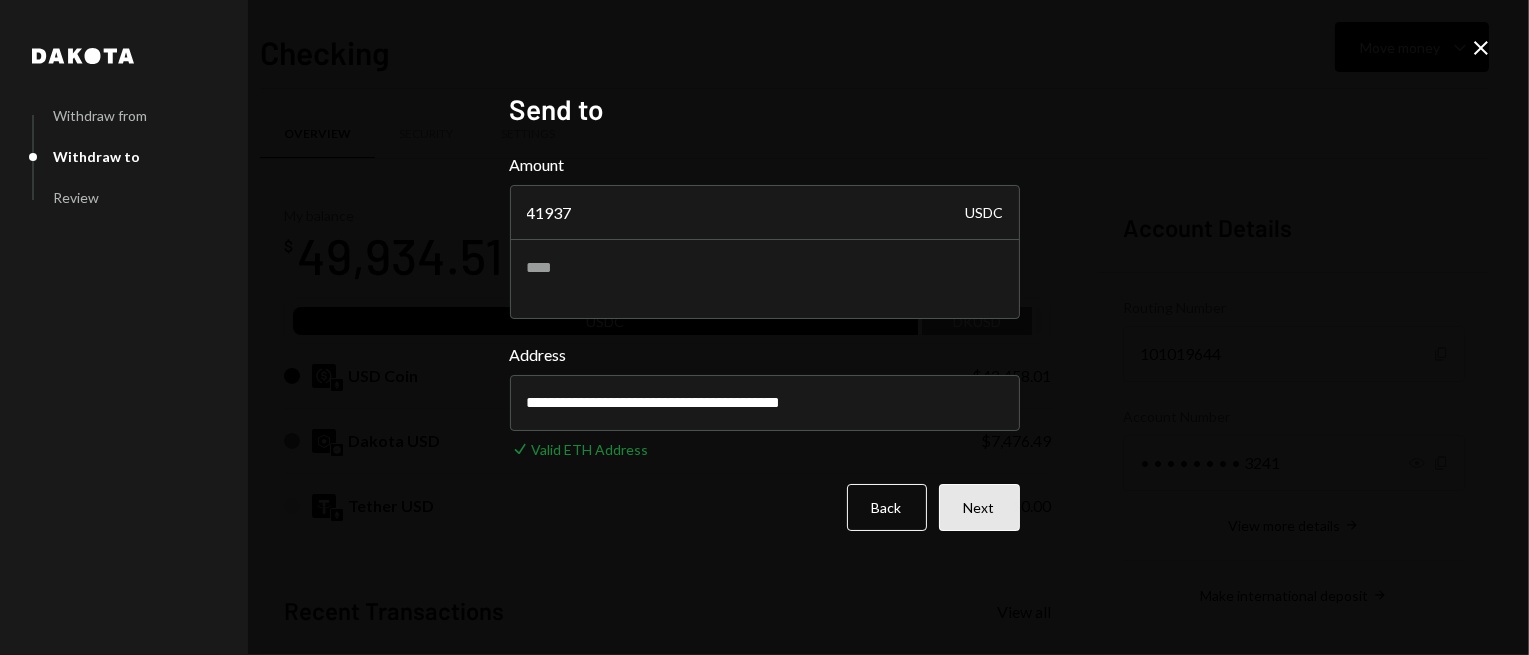 type on "**********" 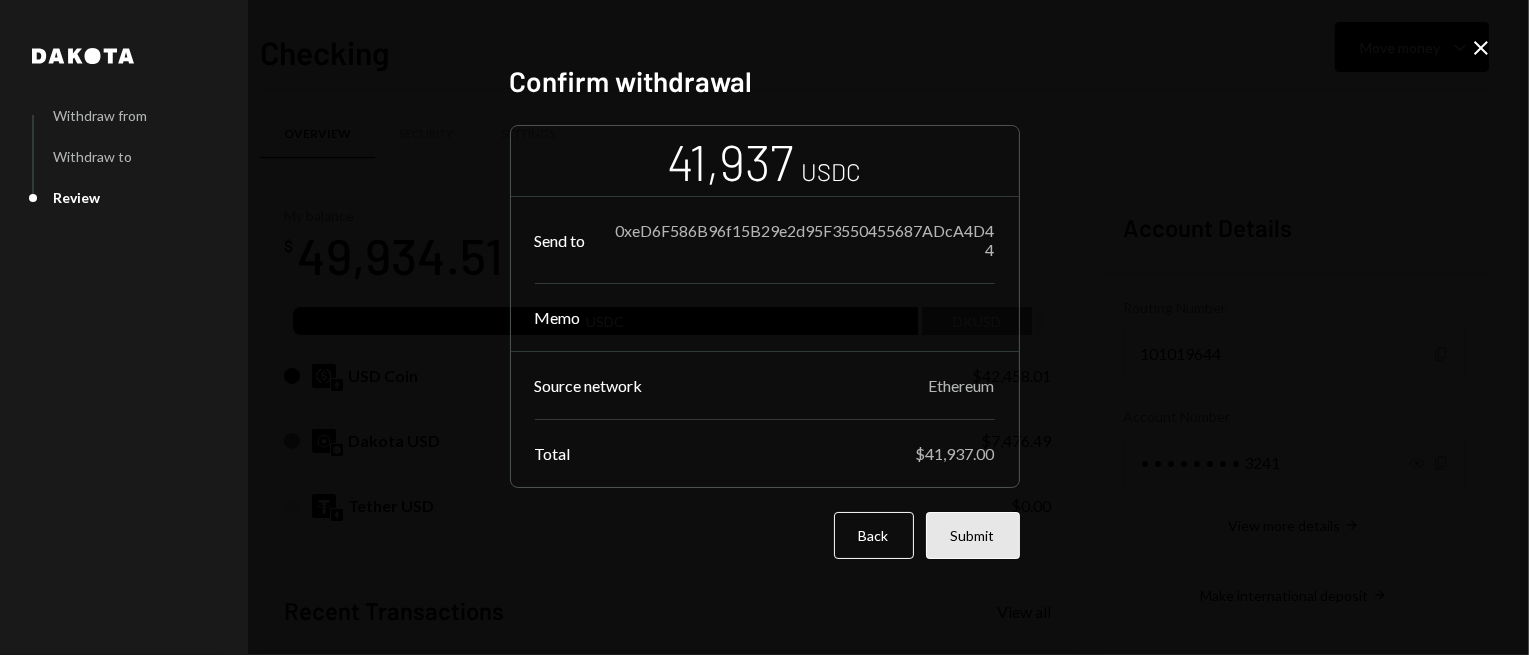 click on "Submit" at bounding box center [973, 535] 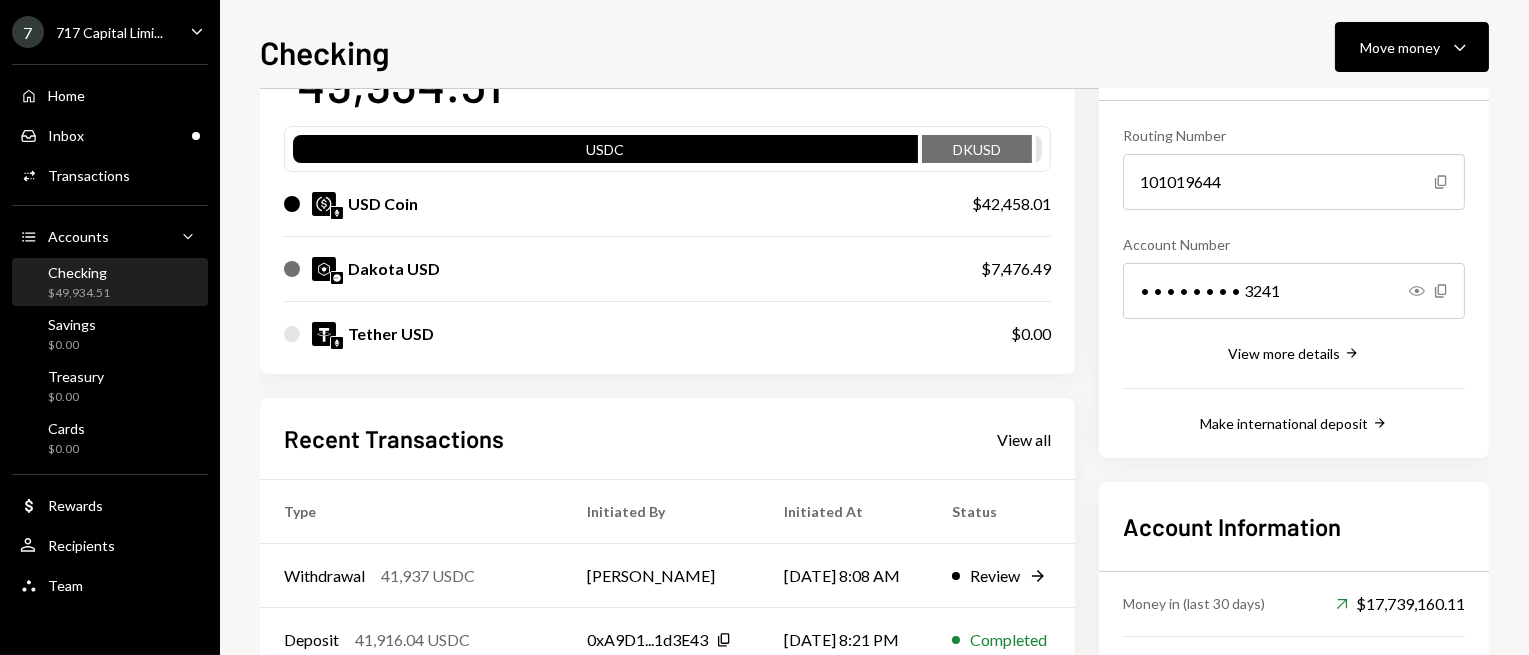 scroll, scrollTop: 200, scrollLeft: 0, axis: vertical 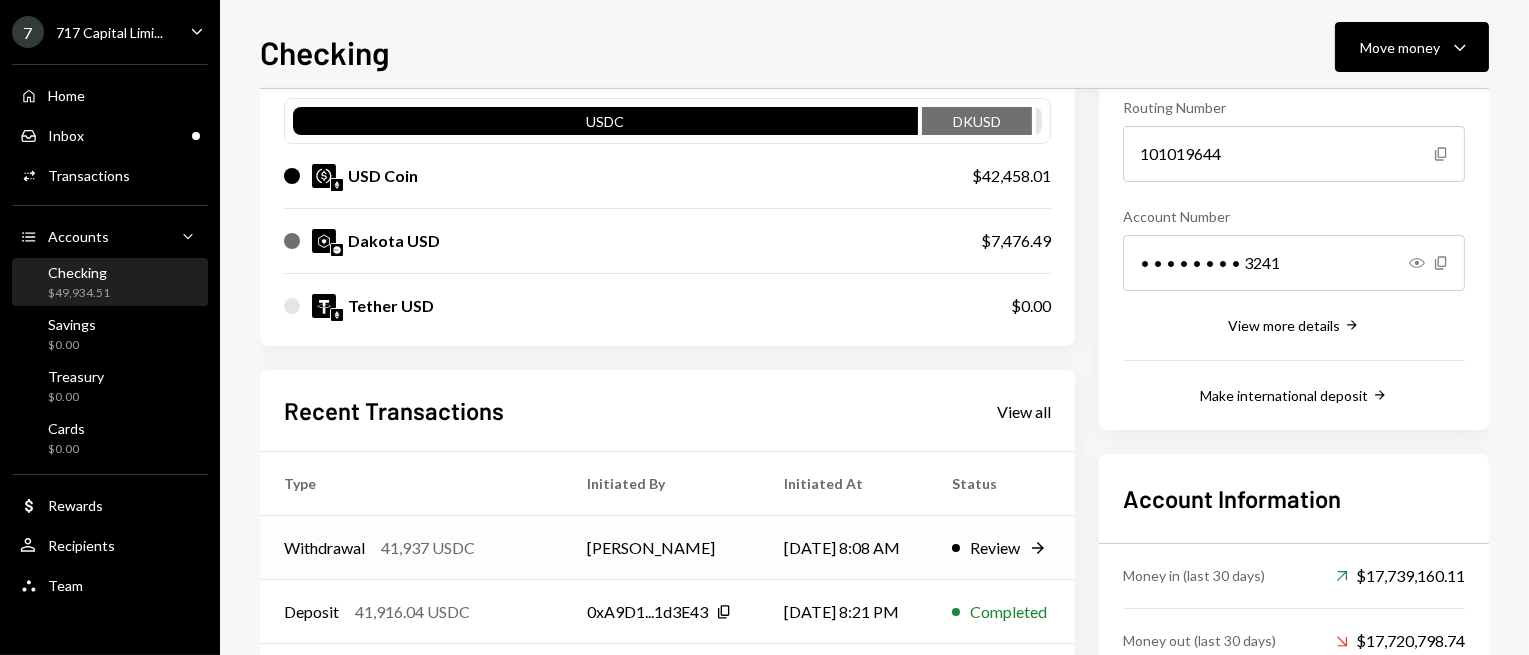 click on "Withdrawal 41,937  USDC" at bounding box center [411, 548] 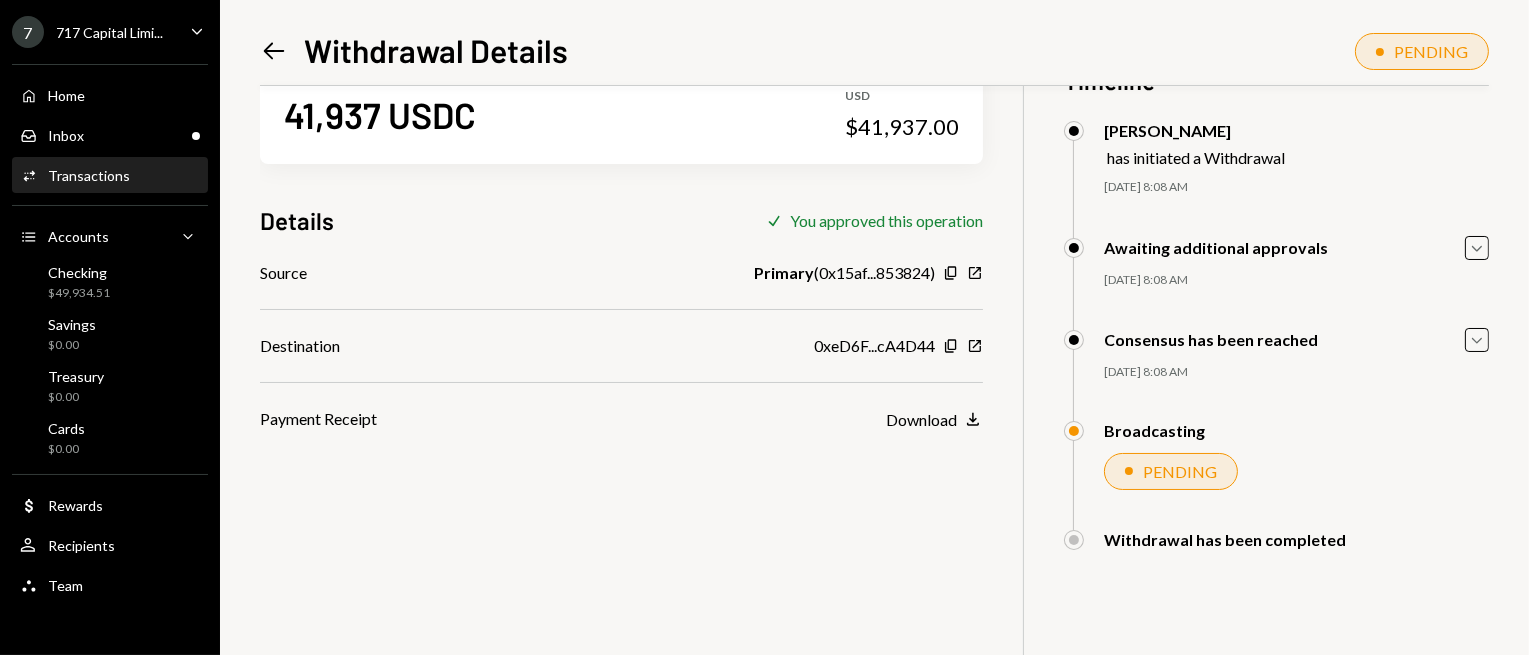 scroll, scrollTop: 86, scrollLeft: 0, axis: vertical 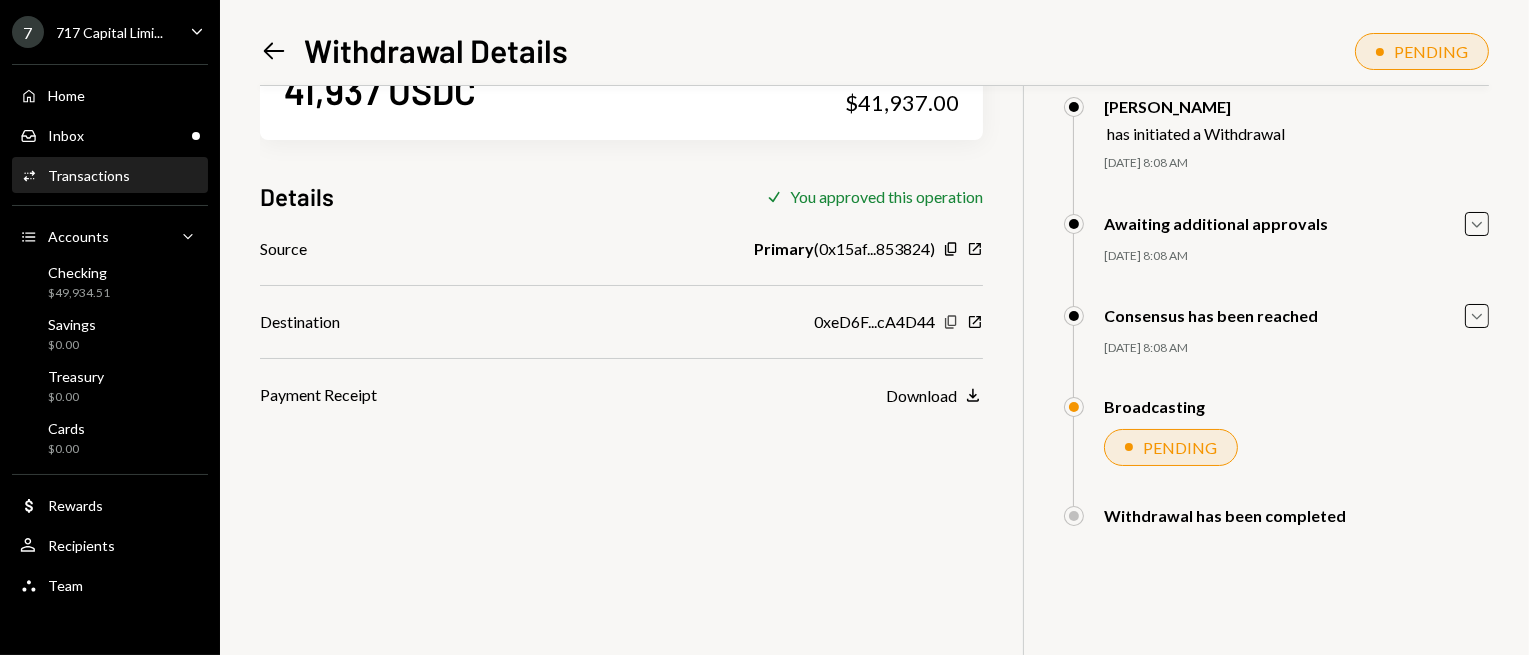 click on "Copy" 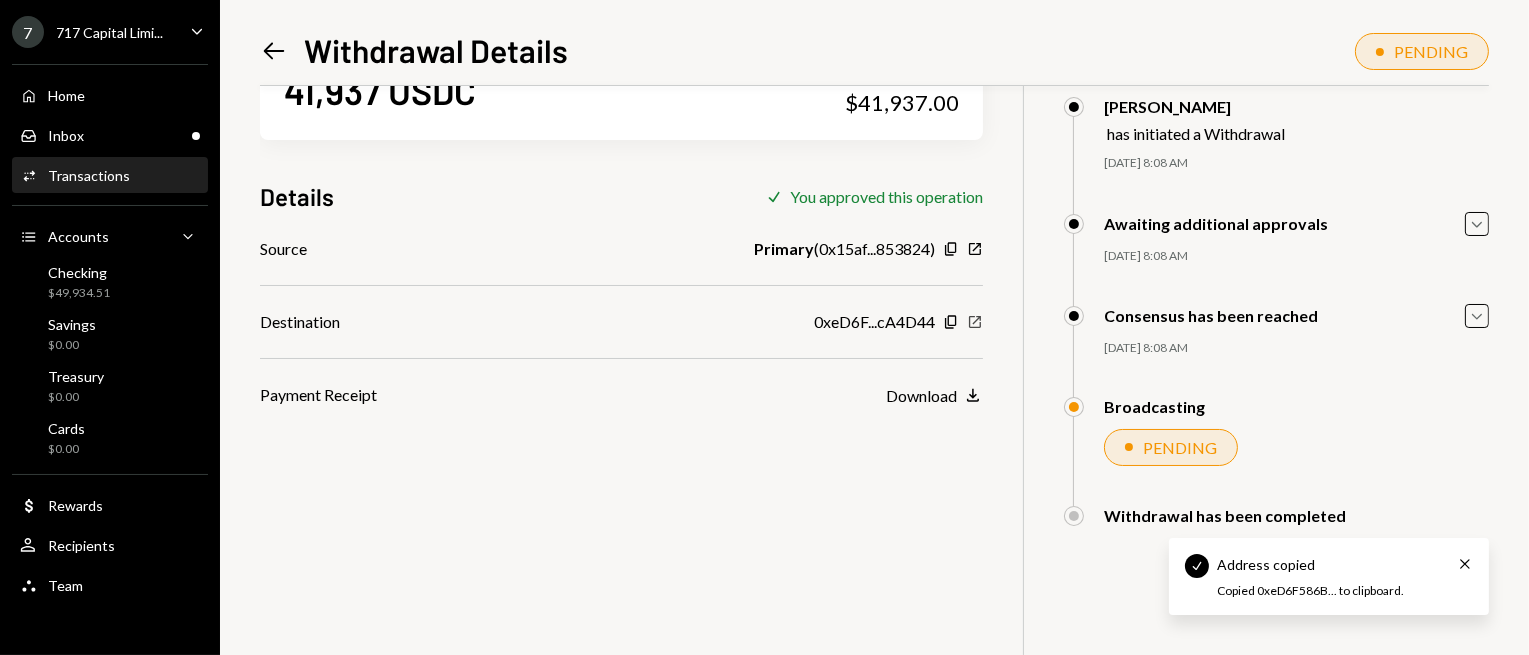 click on "New Window" 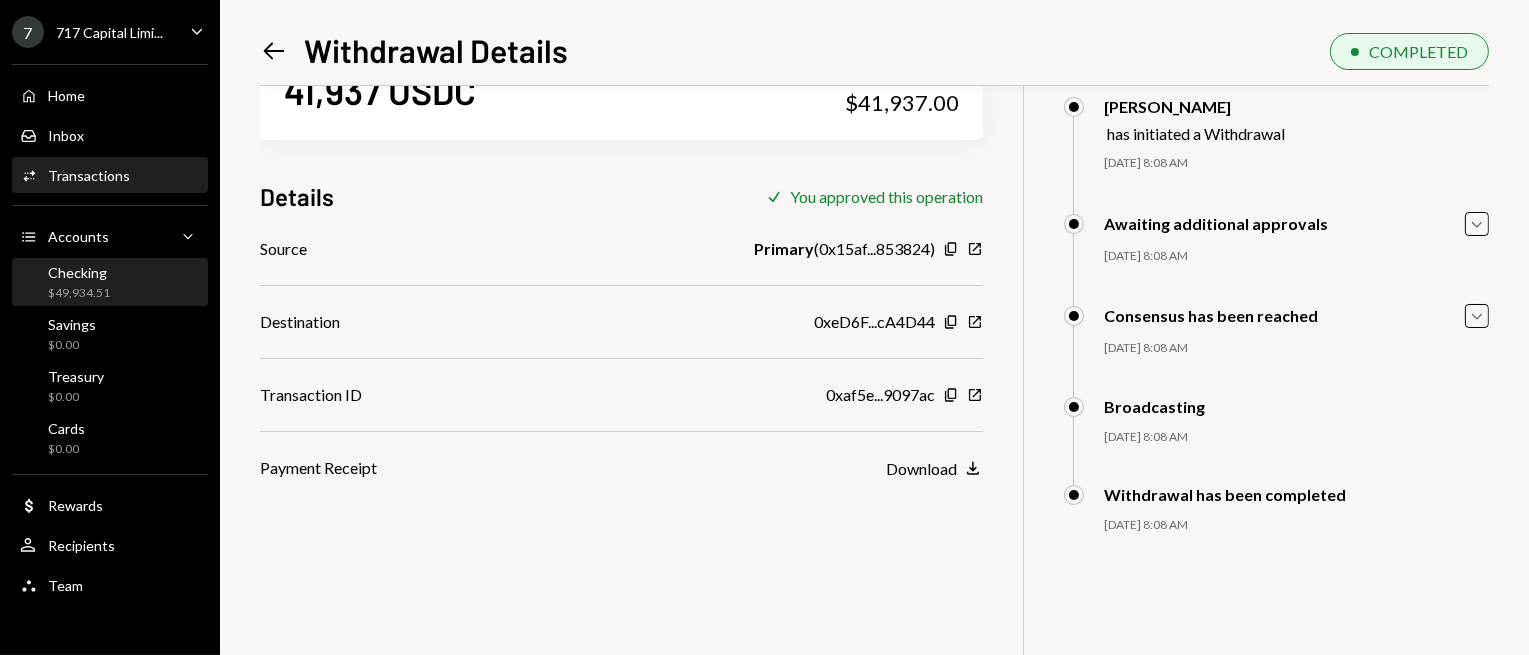 click on "Checking $49,934.51" at bounding box center (110, 283) 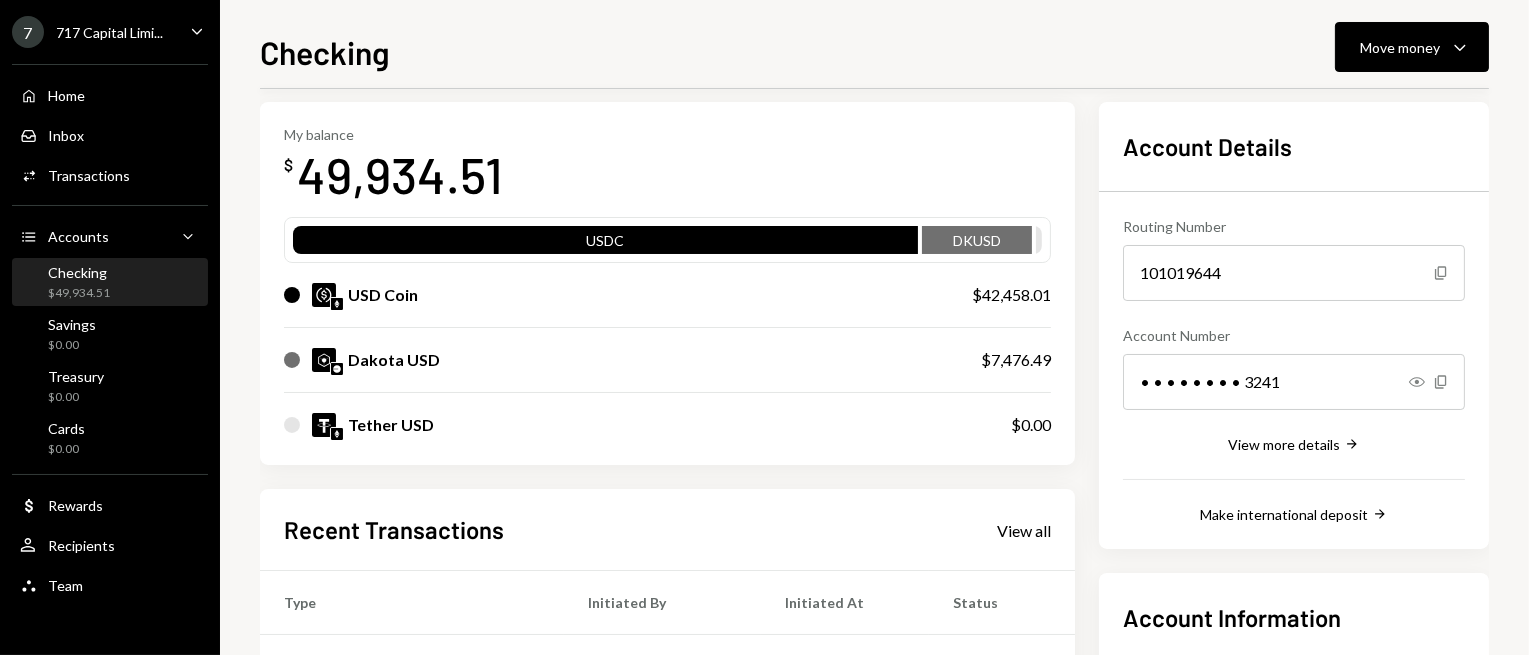 scroll, scrollTop: 0, scrollLeft: 0, axis: both 